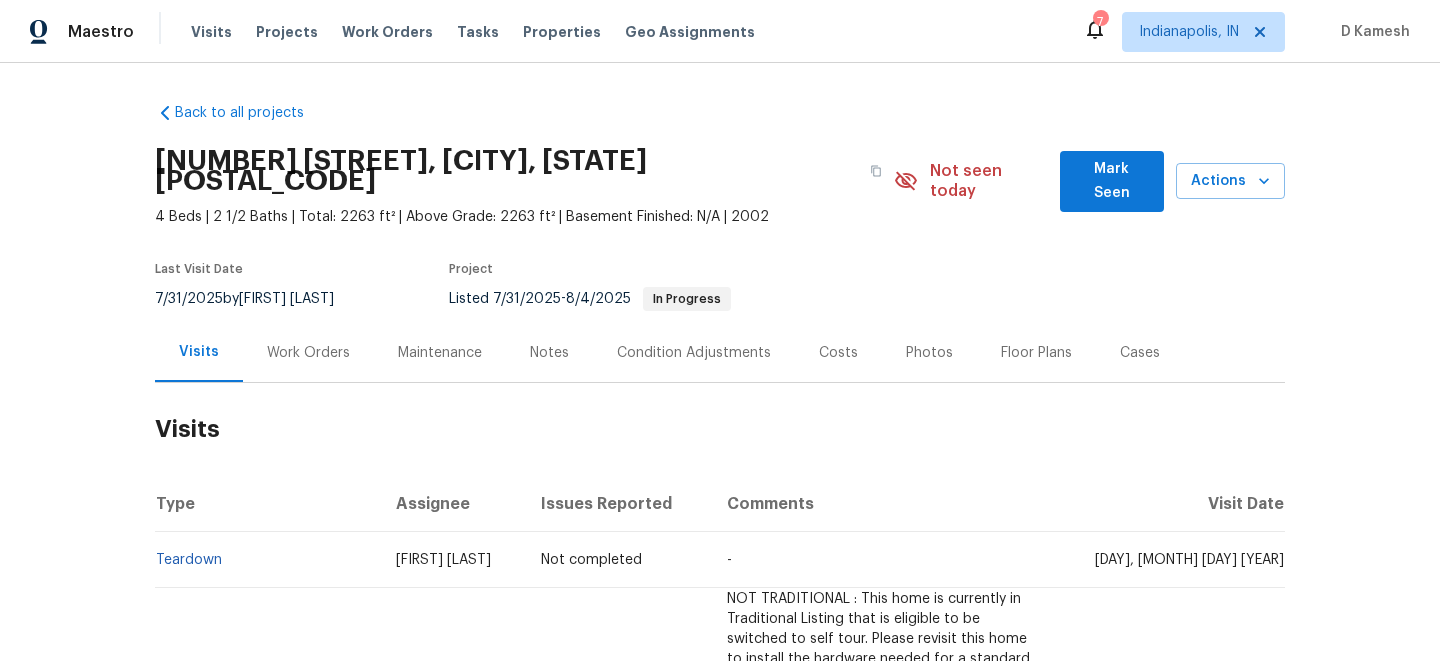 scroll, scrollTop: 0, scrollLeft: 0, axis: both 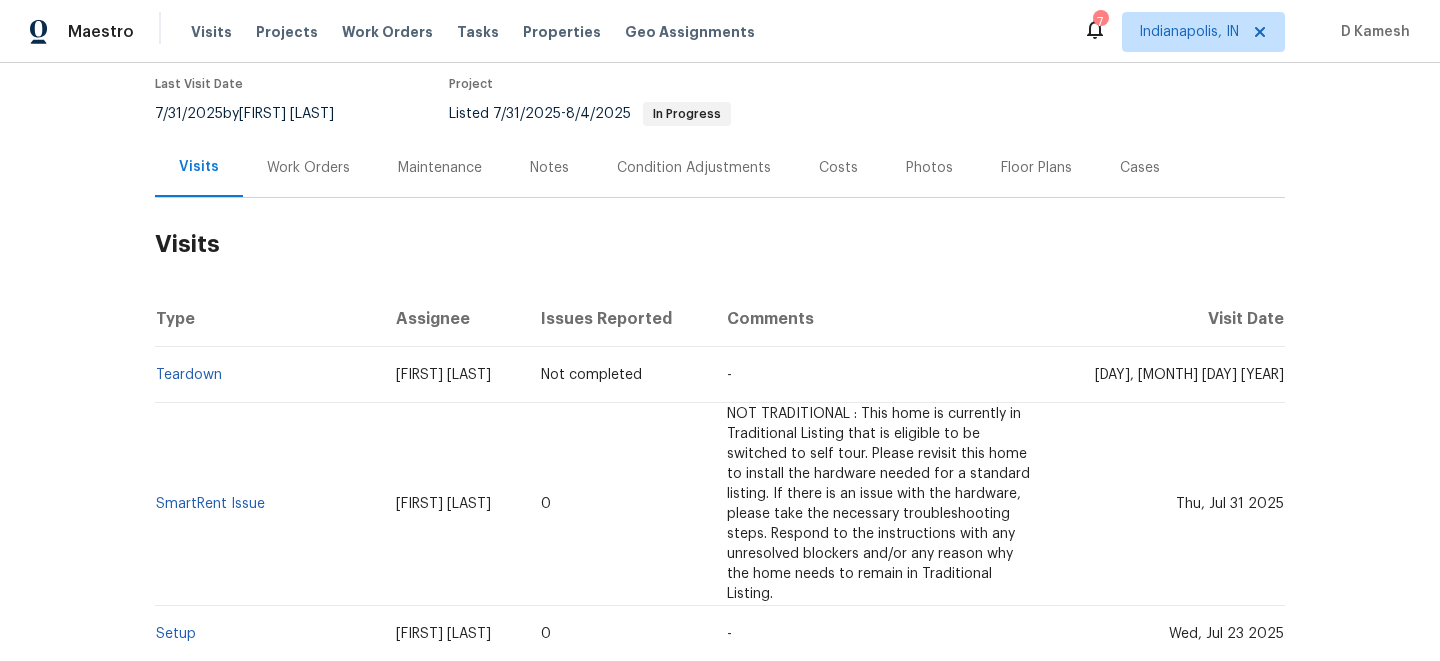click on "Work Orders" at bounding box center (308, 168) 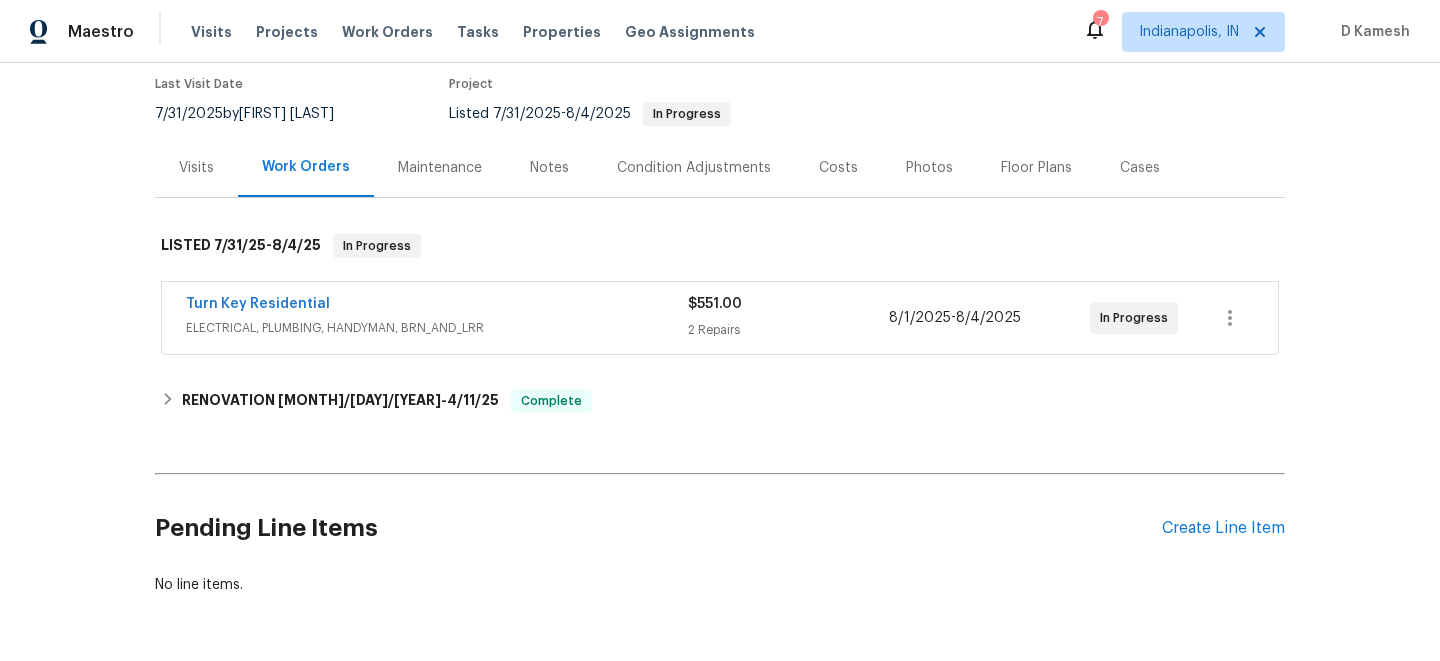 click on "ELECTRICAL, PLUMBING, HANDYMAN, BRN_AND_LRR" at bounding box center (437, 328) 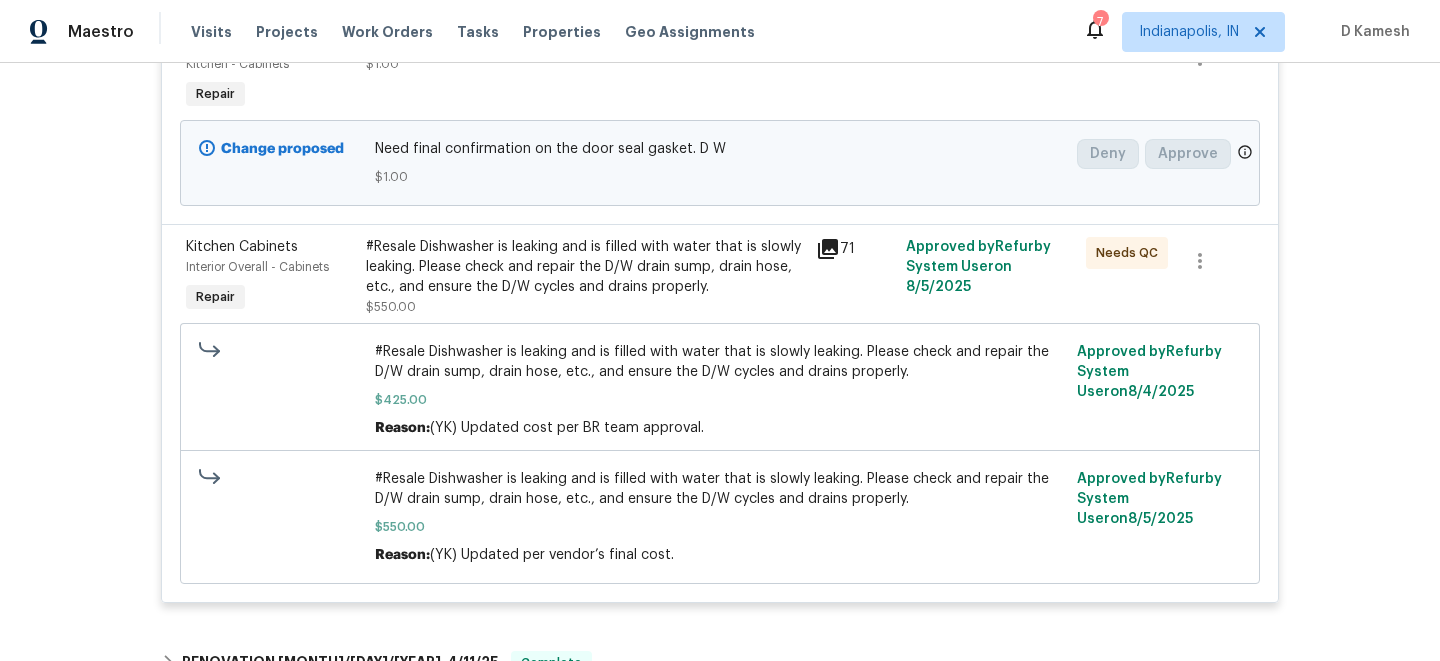 scroll, scrollTop: 578, scrollLeft: 0, axis: vertical 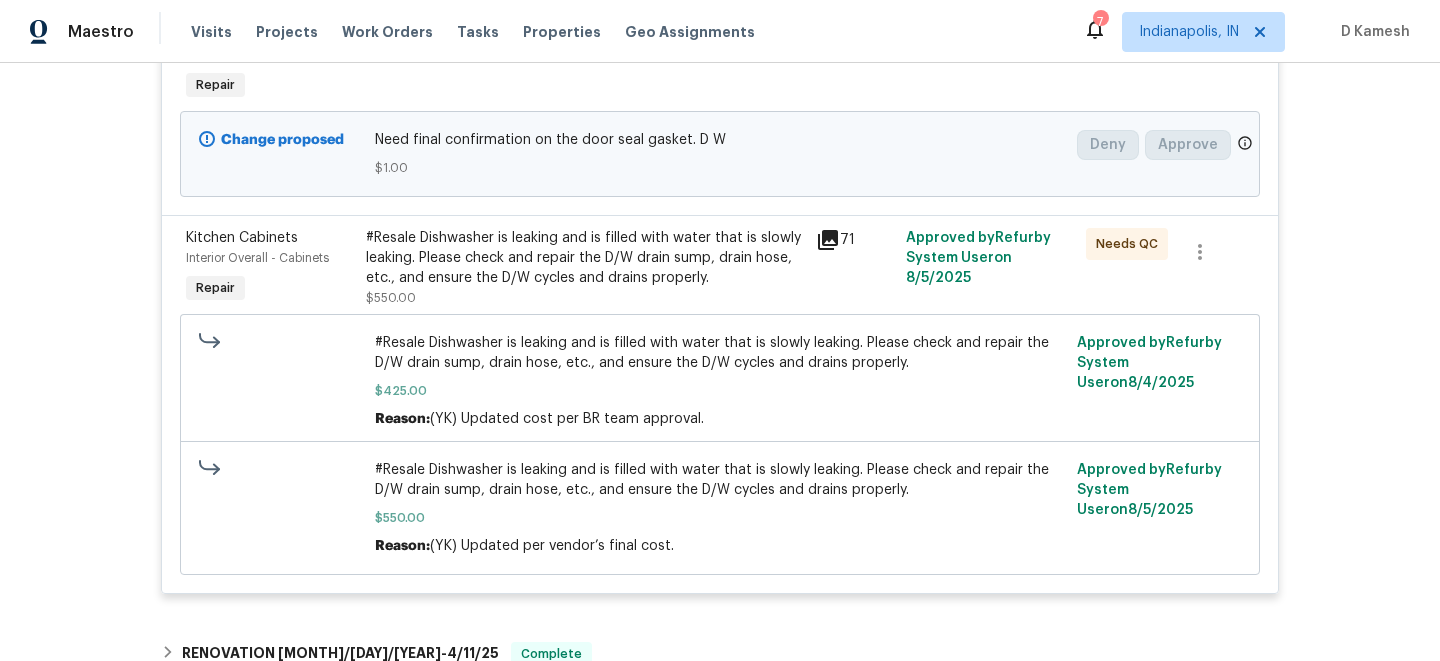 click on "71" at bounding box center (855, 240) 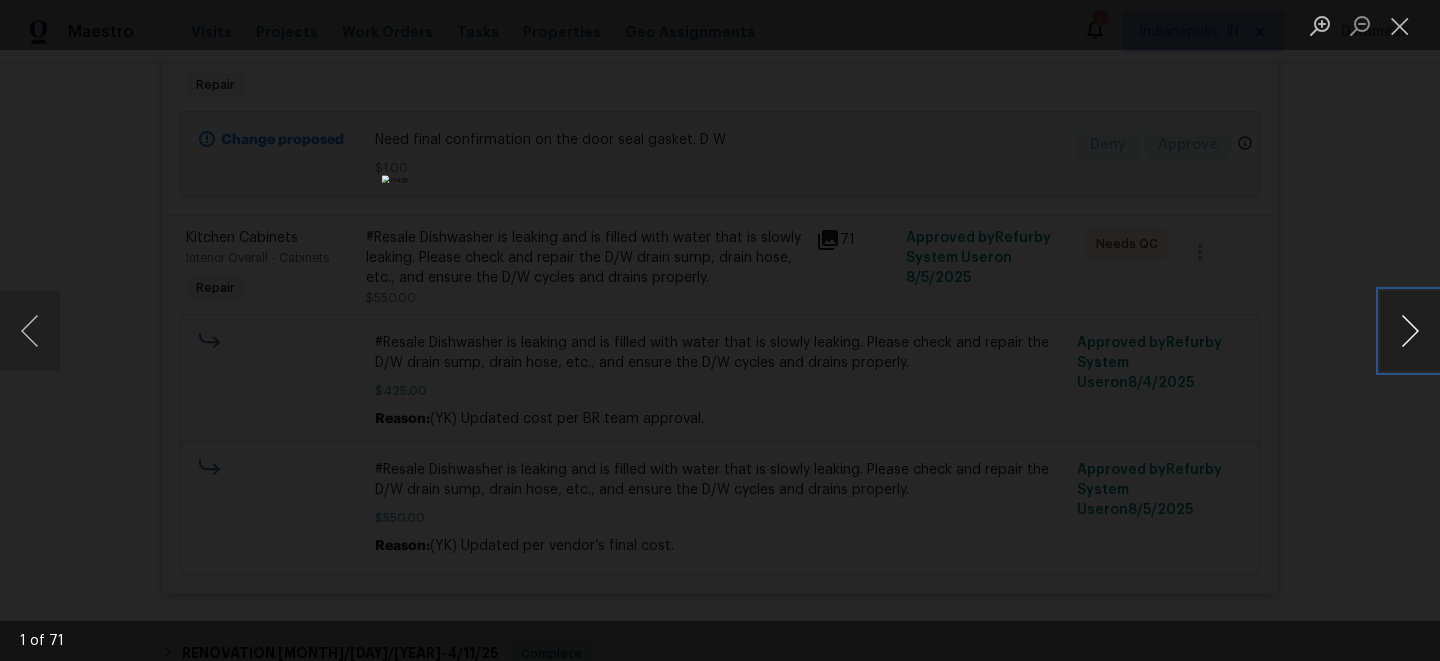 click at bounding box center [1410, 331] 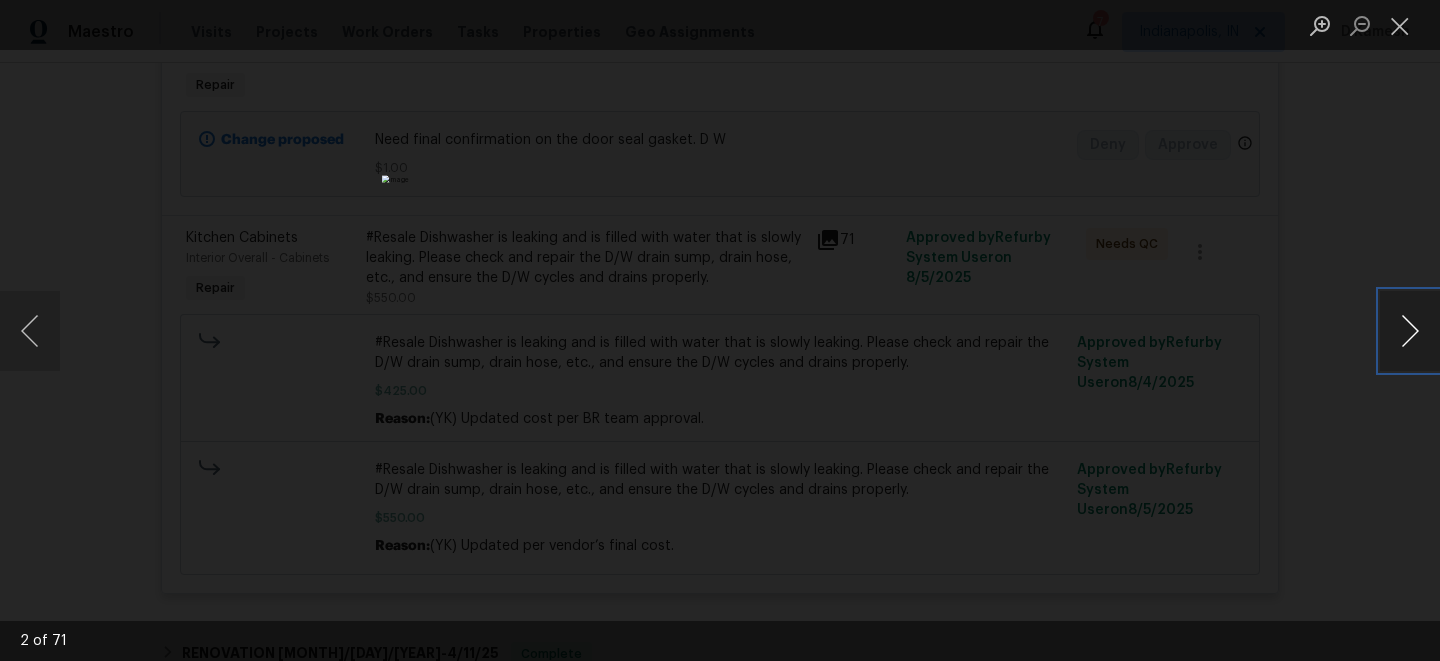 click at bounding box center [1410, 331] 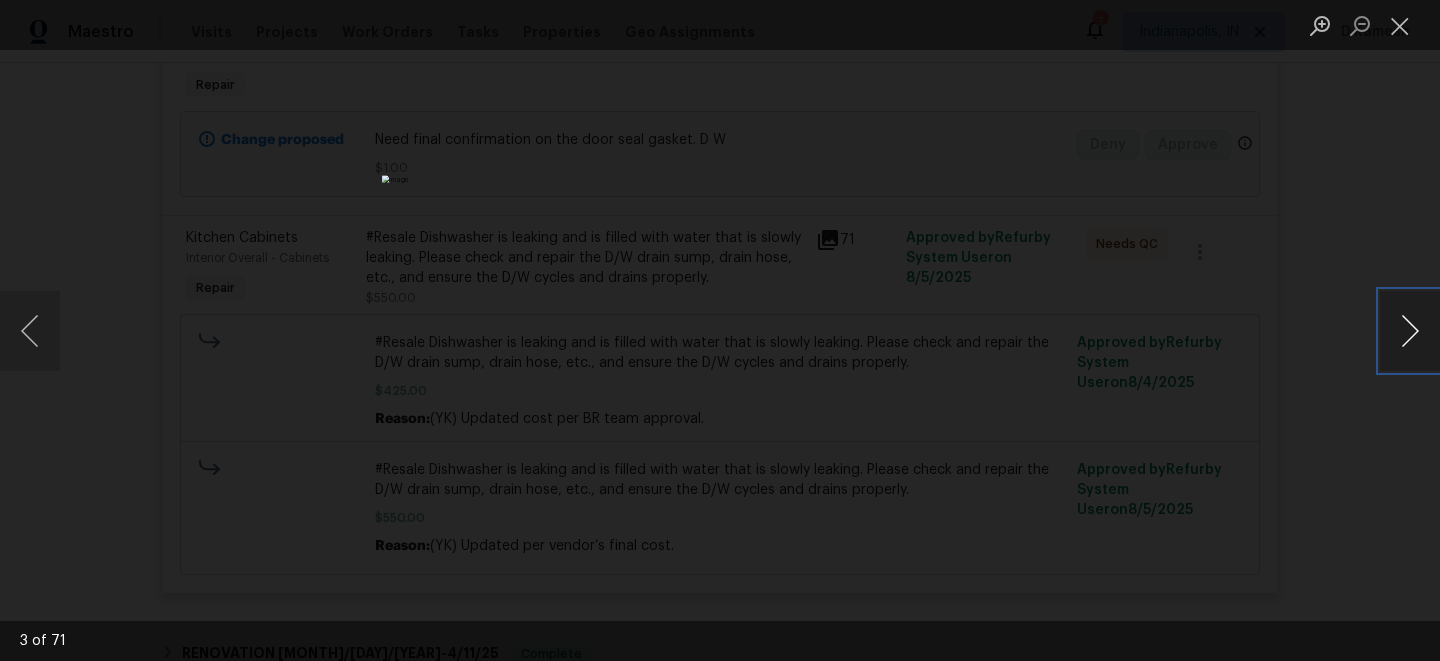 click at bounding box center (1410, 331) 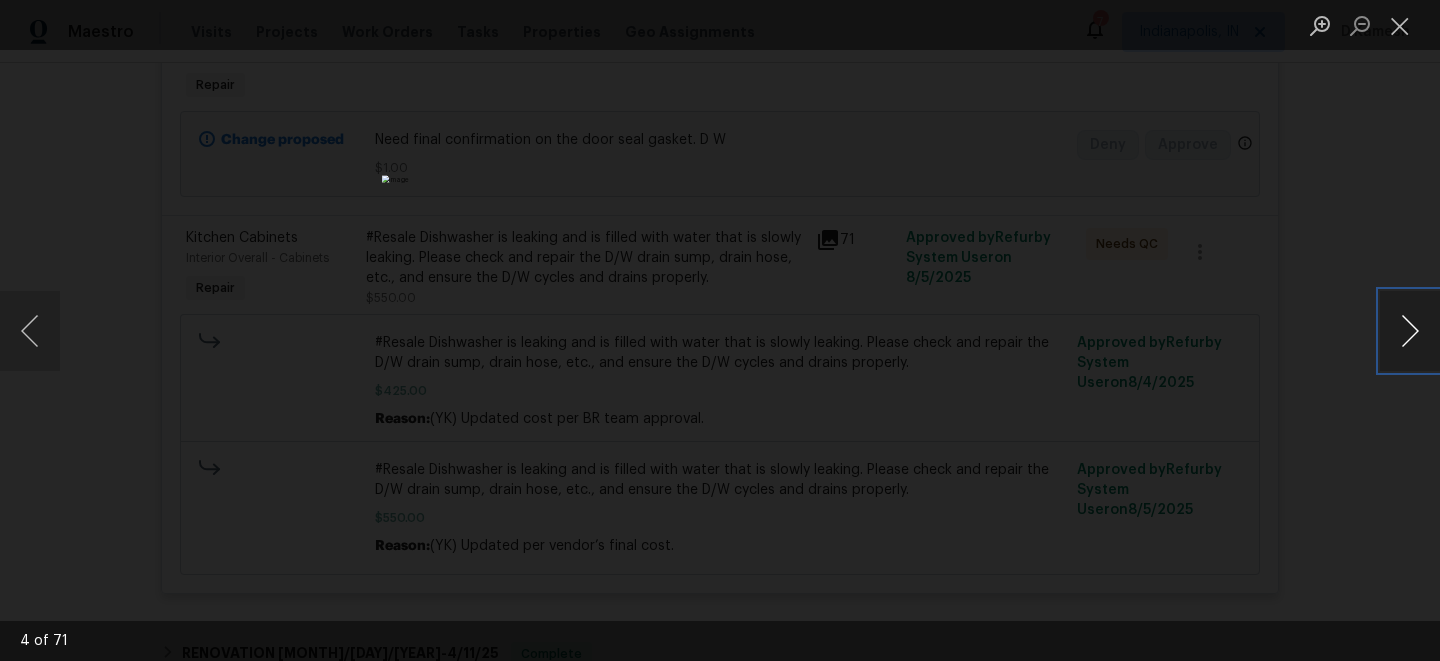 click at bounding box center (1410, 331) 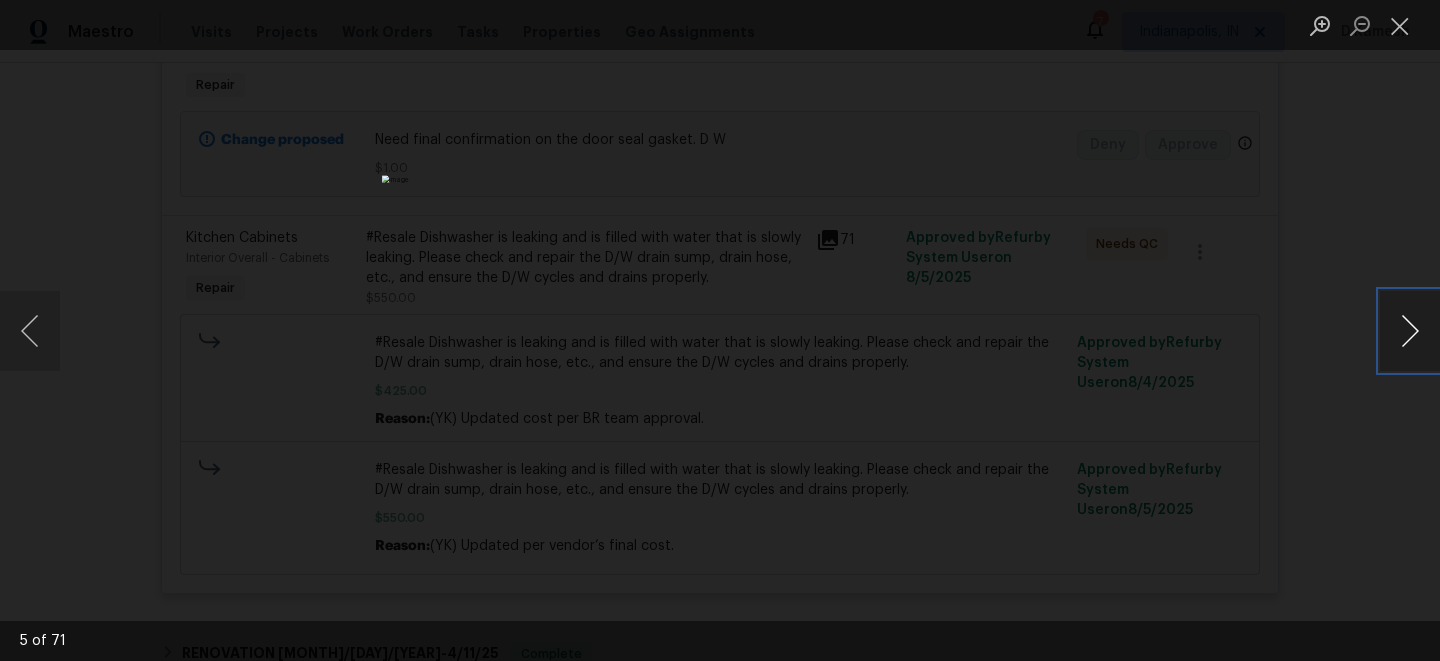 click at bounding box center (1410, 331) 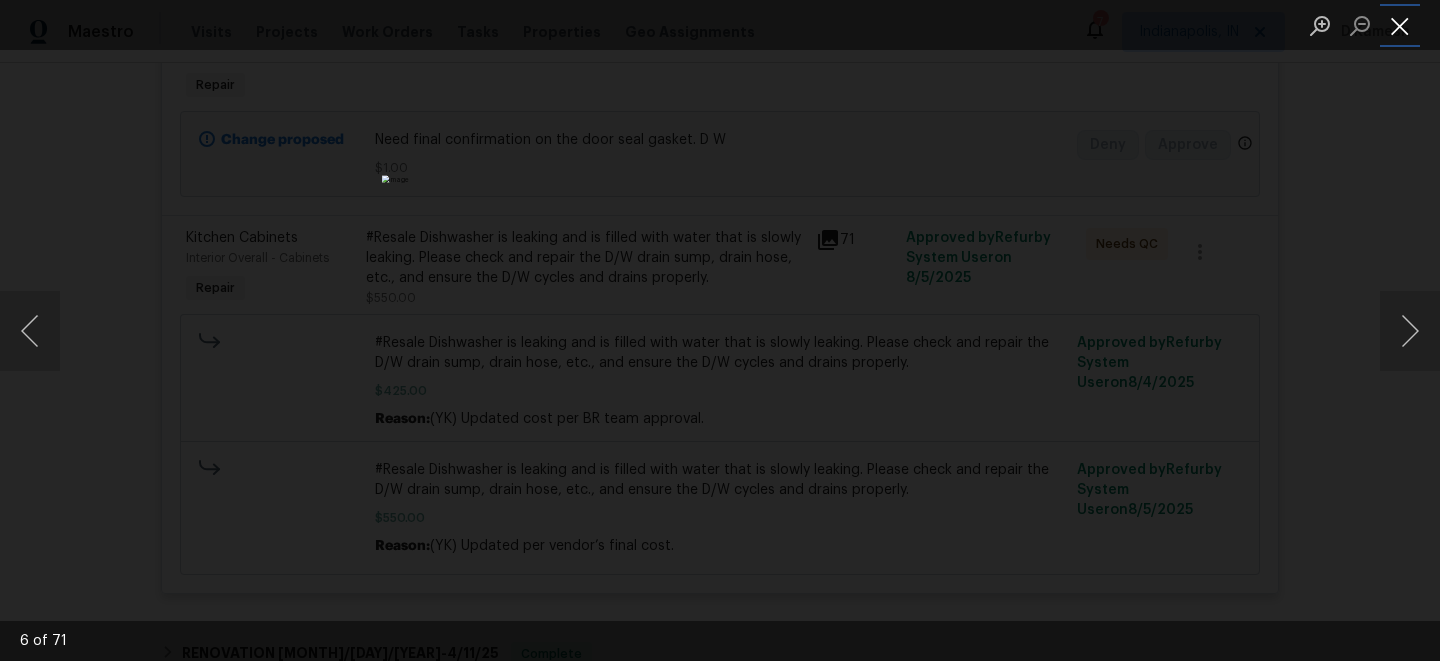 click at bounding box center [1400, 25] 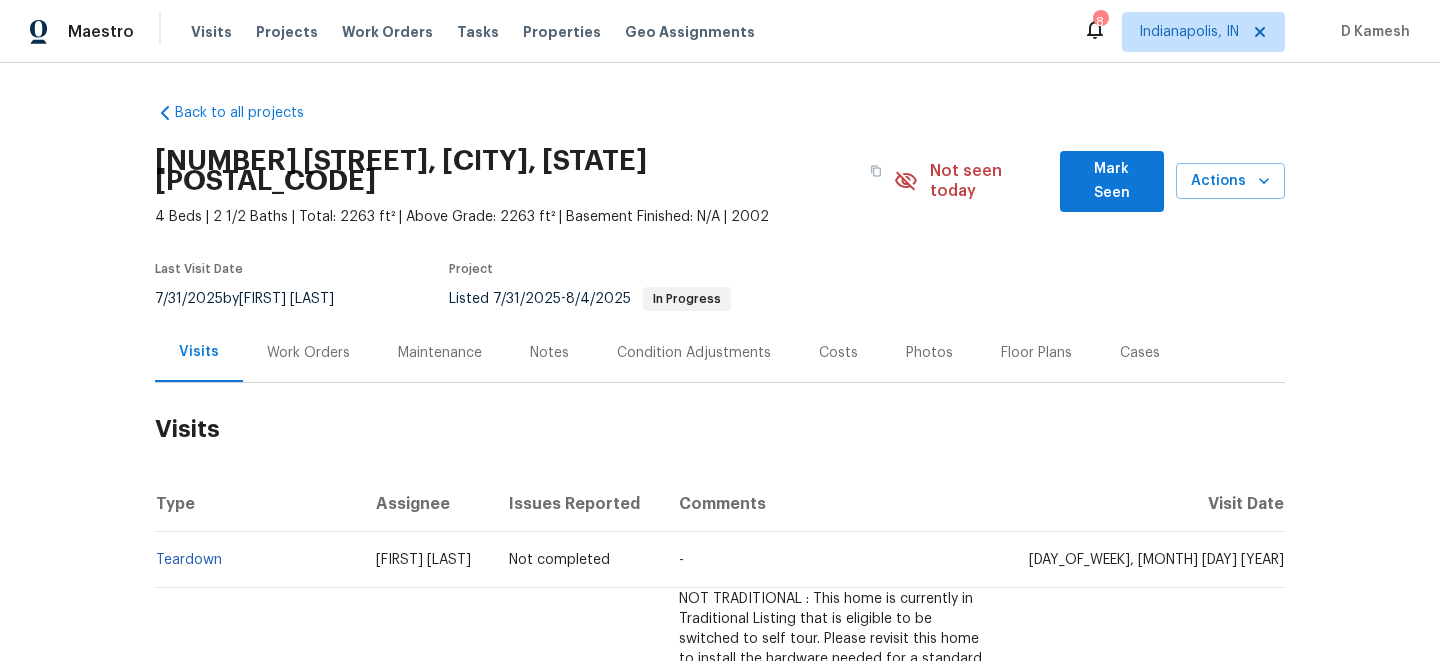 scroll, scrollTop: 0, scrollLeft: 0, axis: both 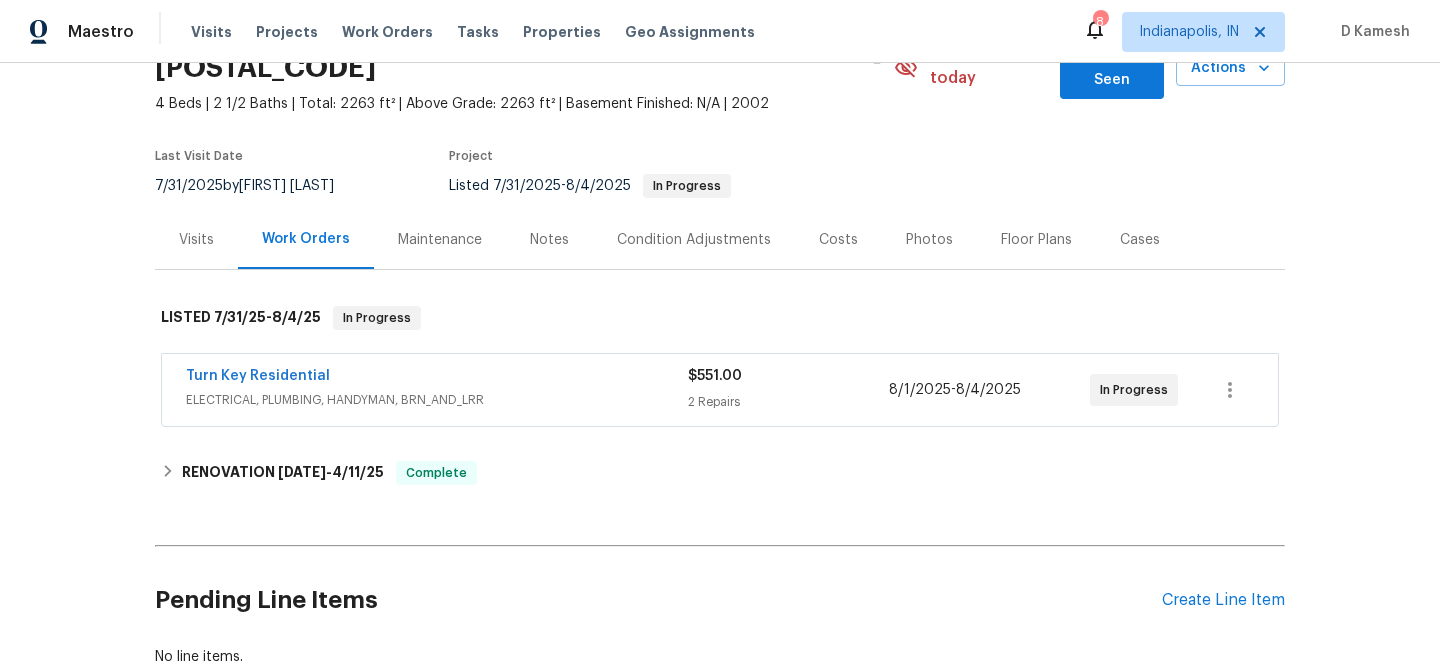 click on "ELECTRICAL, PLUMBING, HANDYMAN, BRN_AND_LRR" at bounding box center [437, 400] 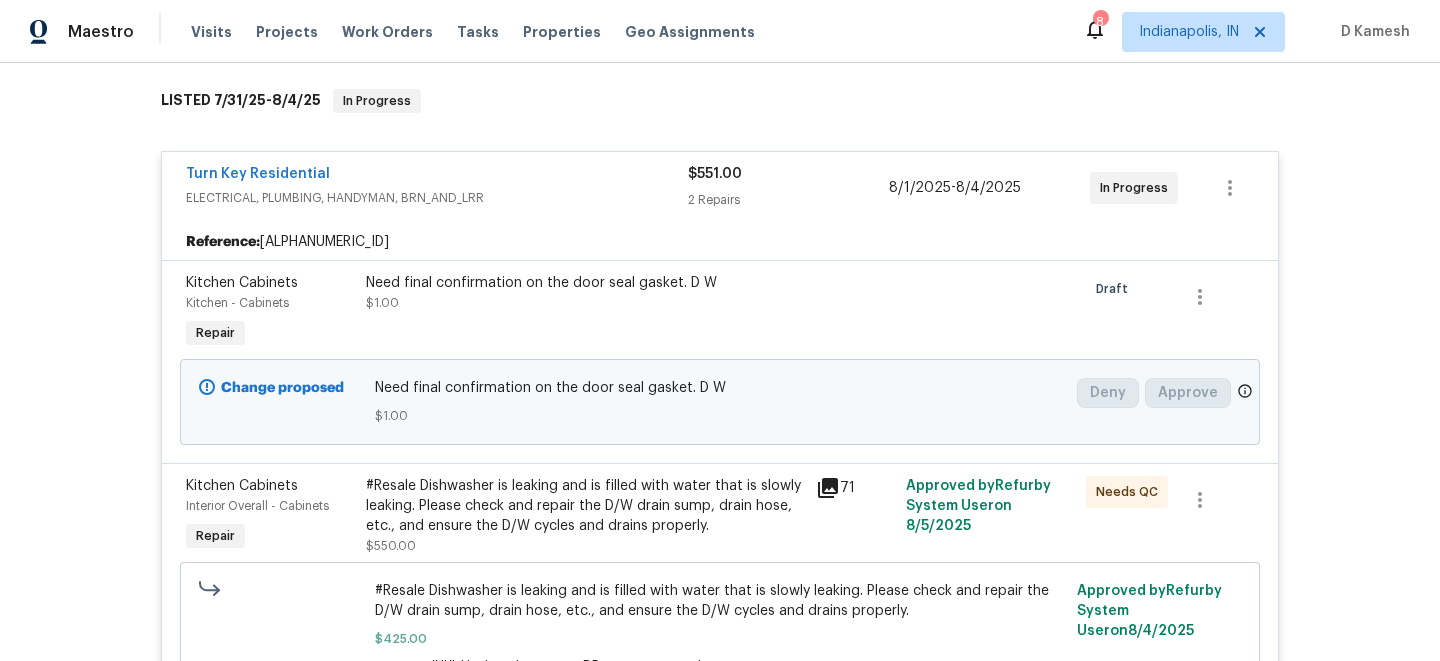 scroll, scrollTop: 17, scrollLeft: 0, axis: vertical 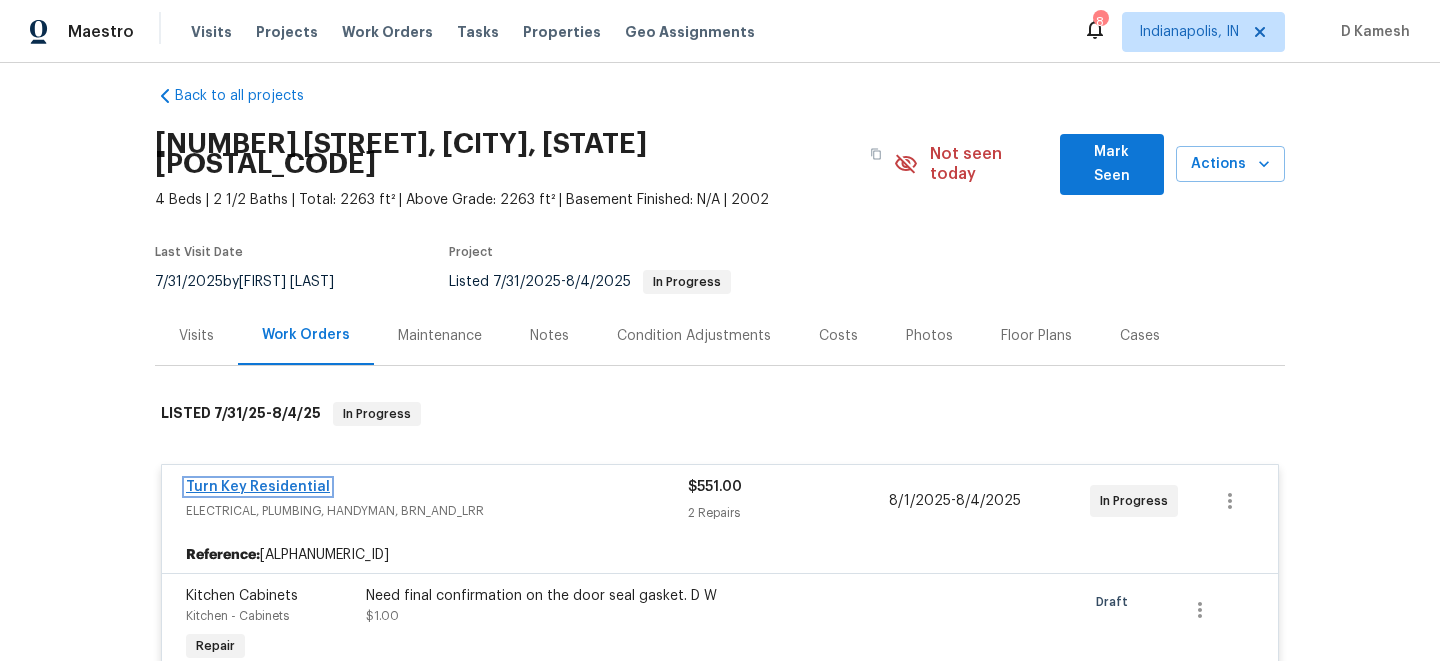 click on "Turn Key Residential" at bounding box center (258, 487) 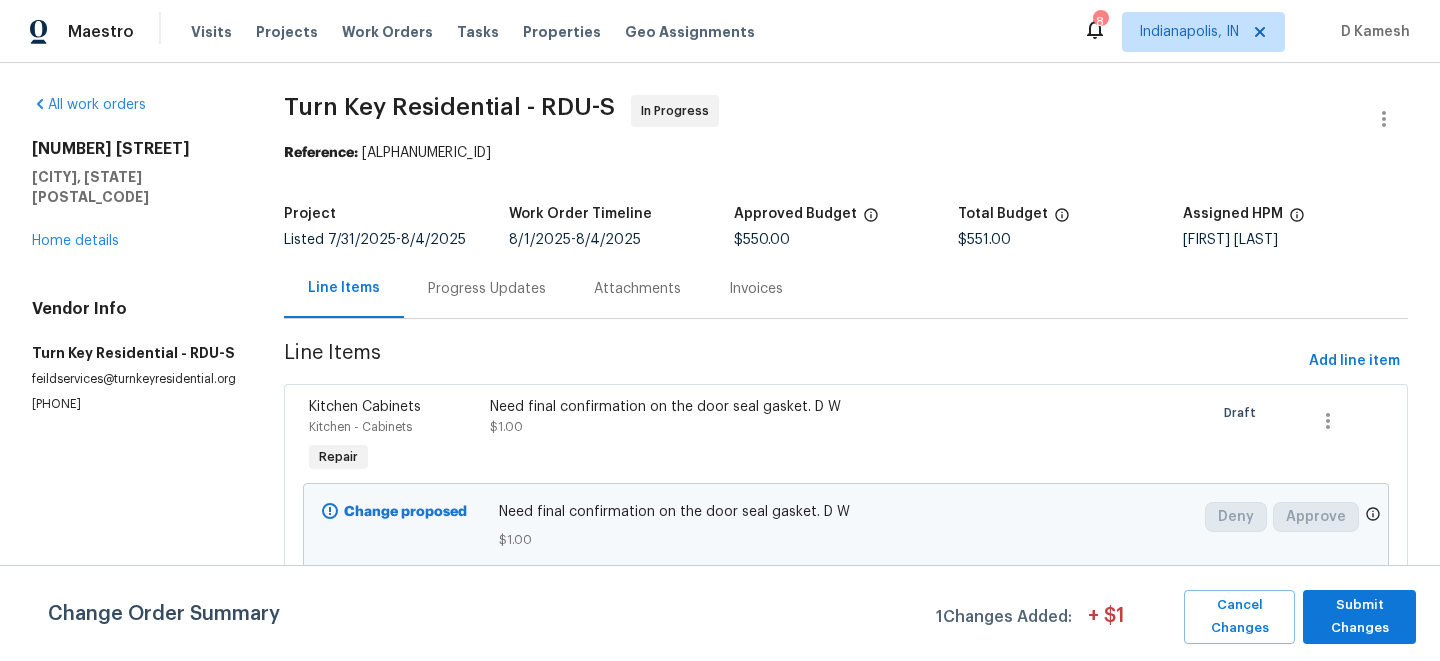 click on "Progress Updates" at bounding box center [487, 289] 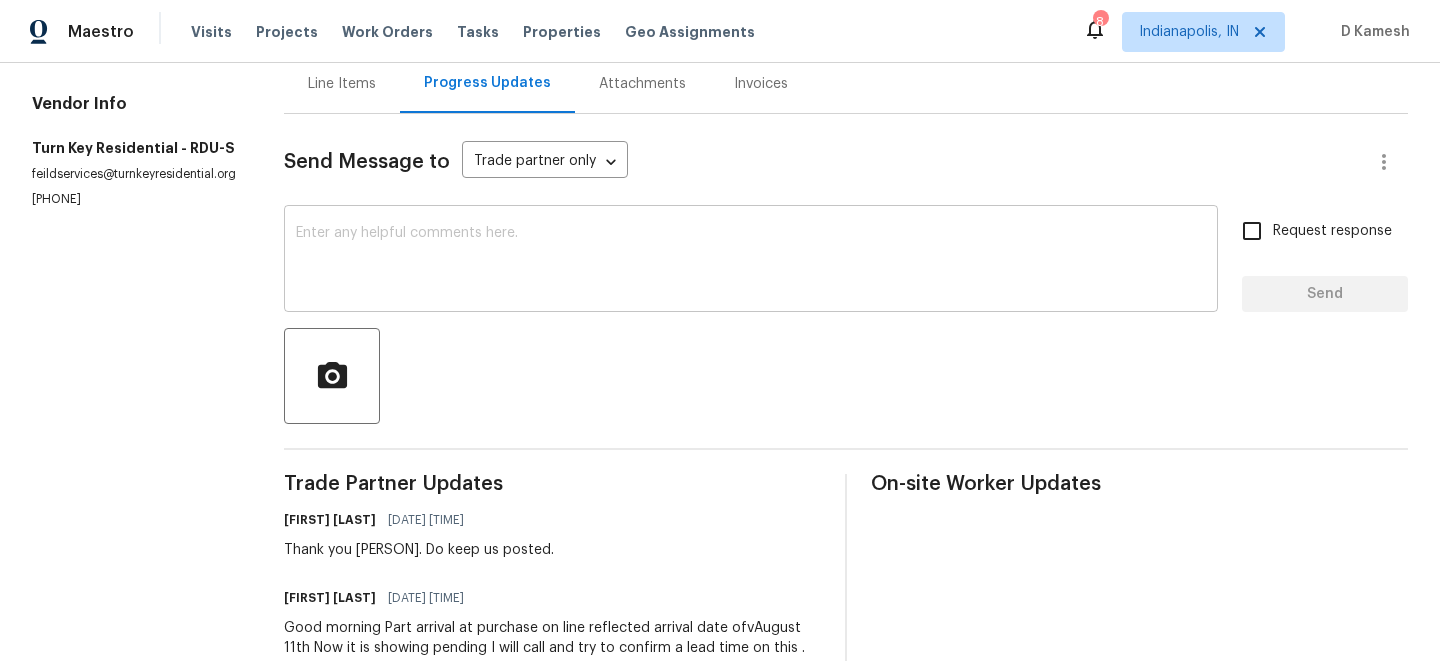 scroll, scrollTop: 36, scrollLeft: 0, axis: vertical 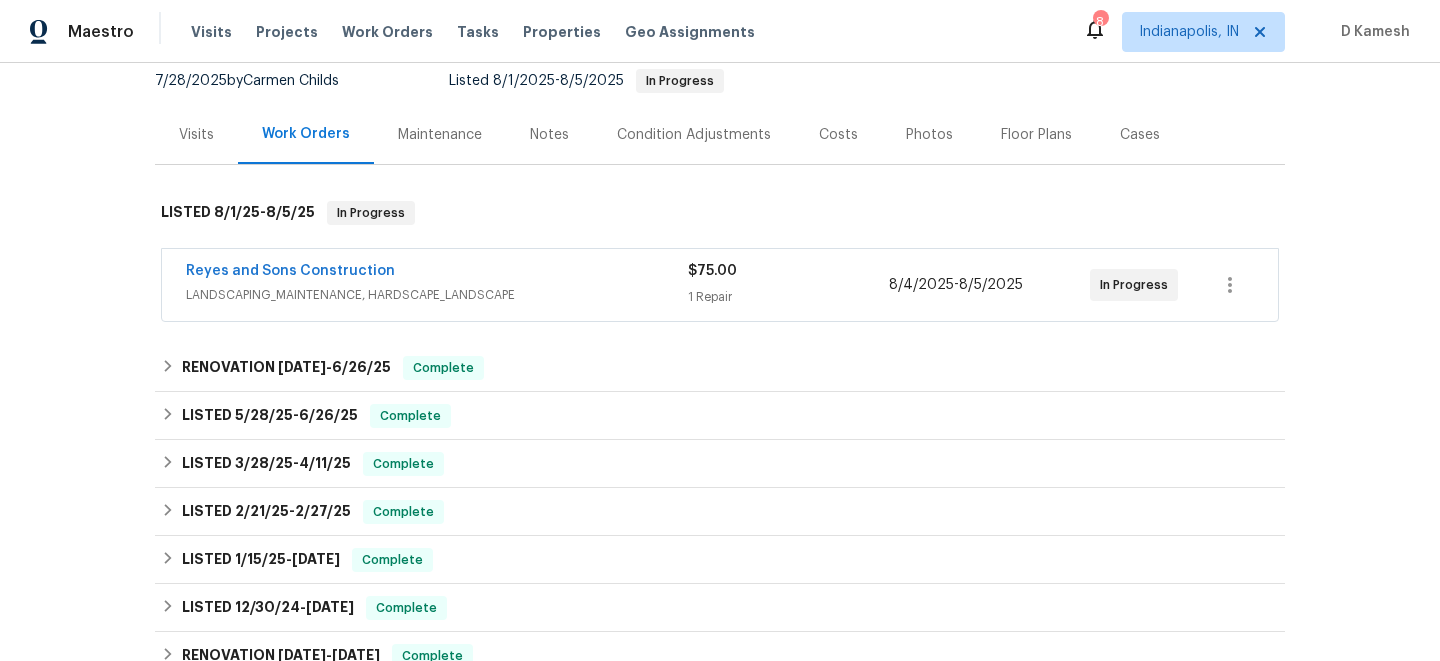 click on "LANDSCAPING_MAINTENANCE, HARDSCAPE_LANDSCAPE" at bounding box center (437, 295) 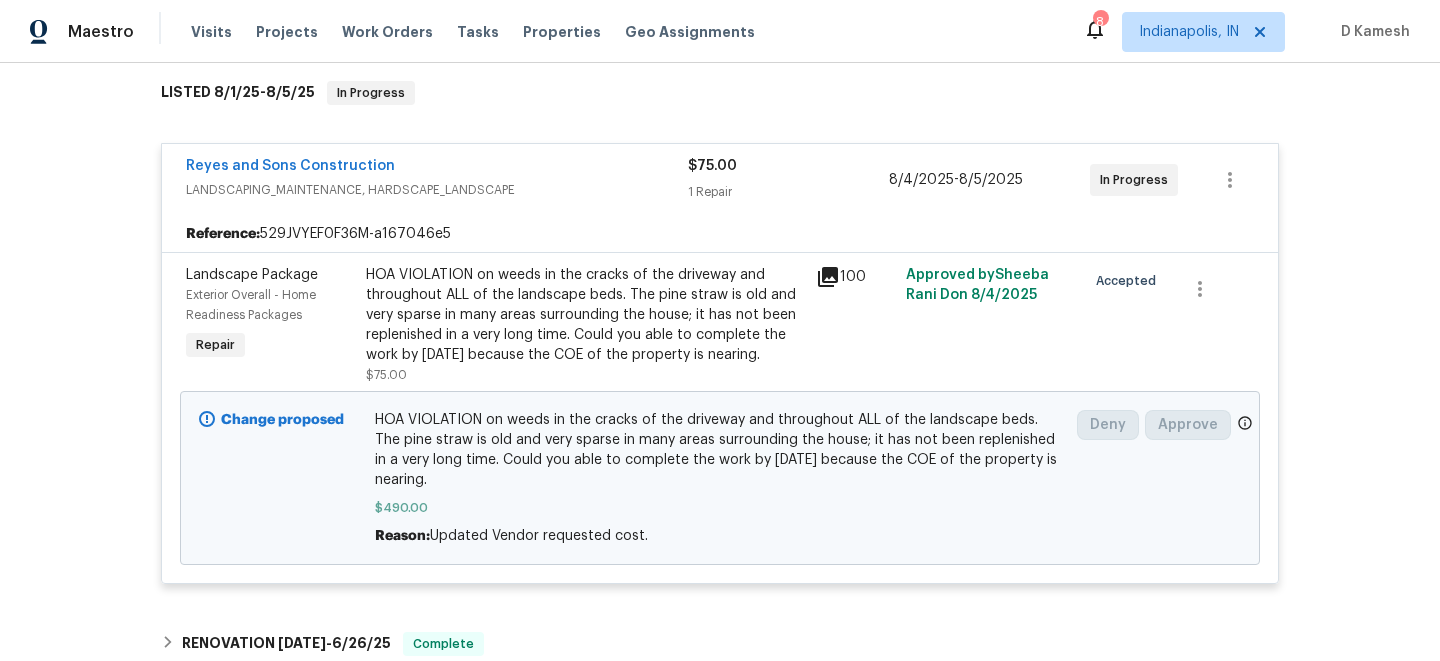 scroll, scrollTop: 389, scrollLeft: 0, axis: vertical 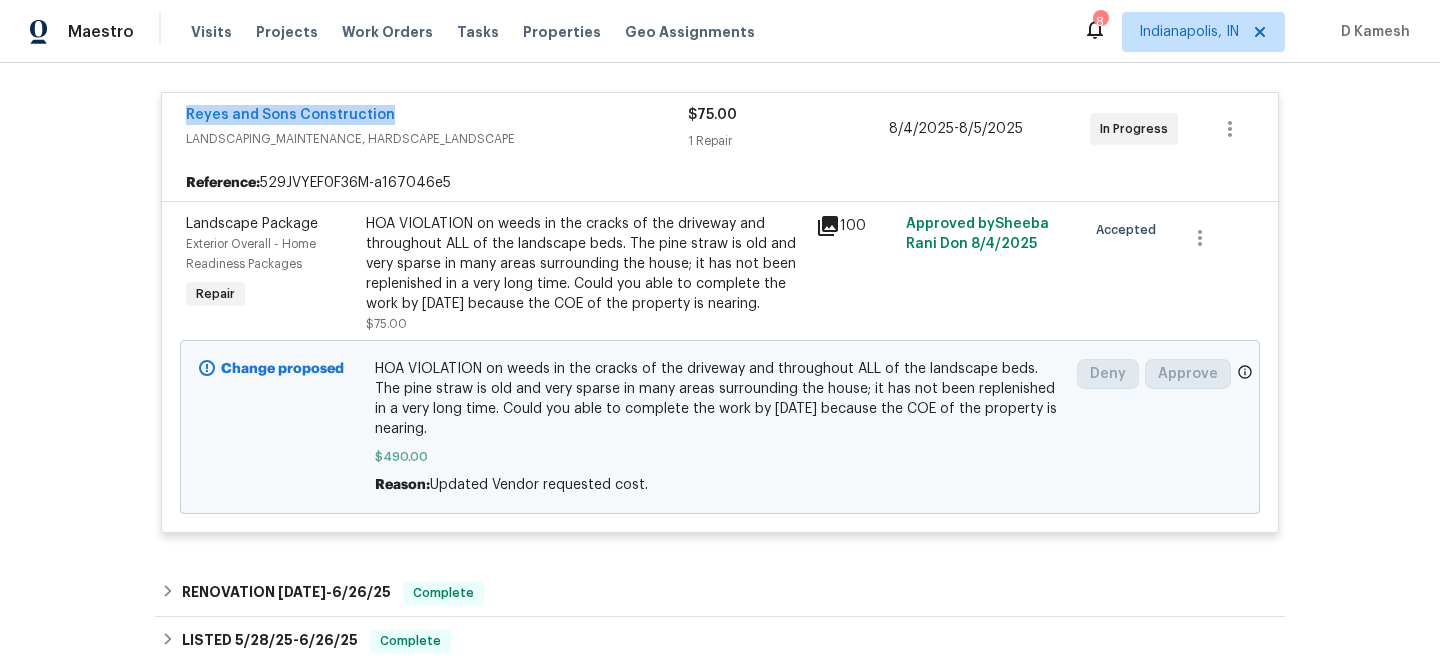 drag, startPoint x: 179, startPoint y: 94, endPoint x: 495, endPoint y: 93, distance: 316.0016 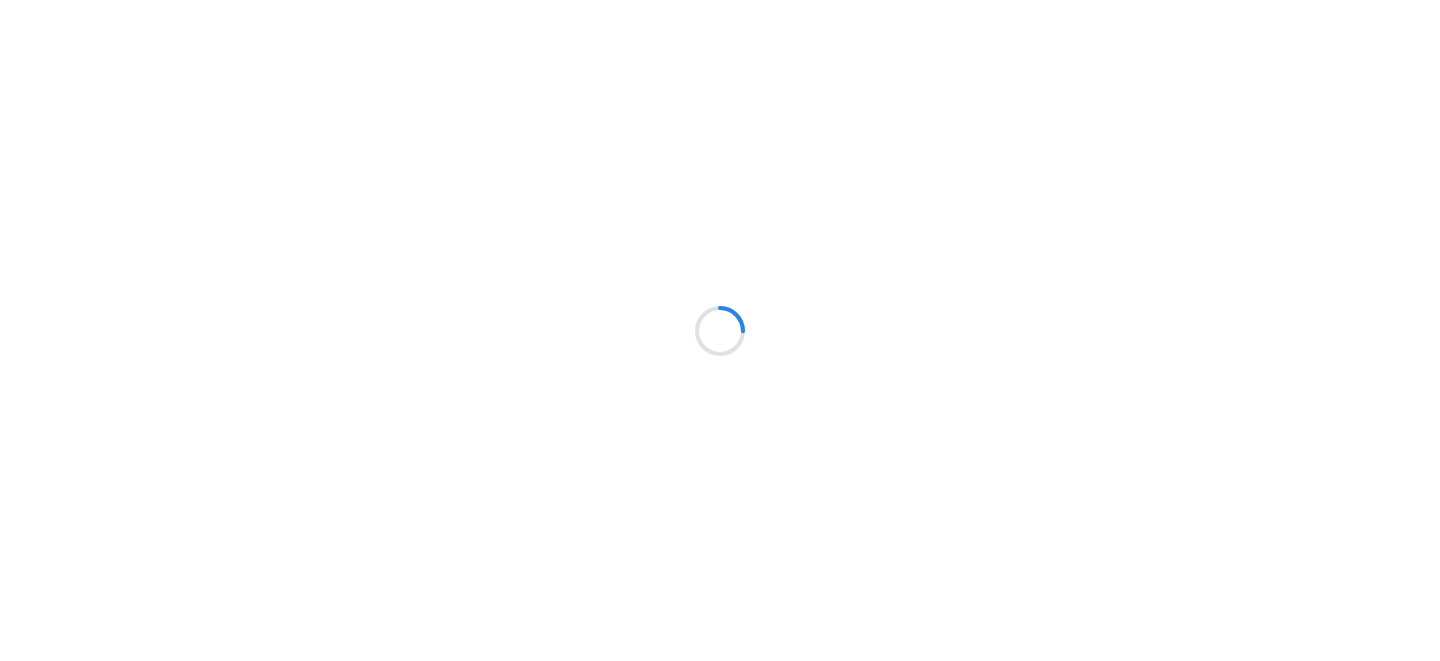 scroll, scrollTop: 0, scrollLeft: 0, axis: both 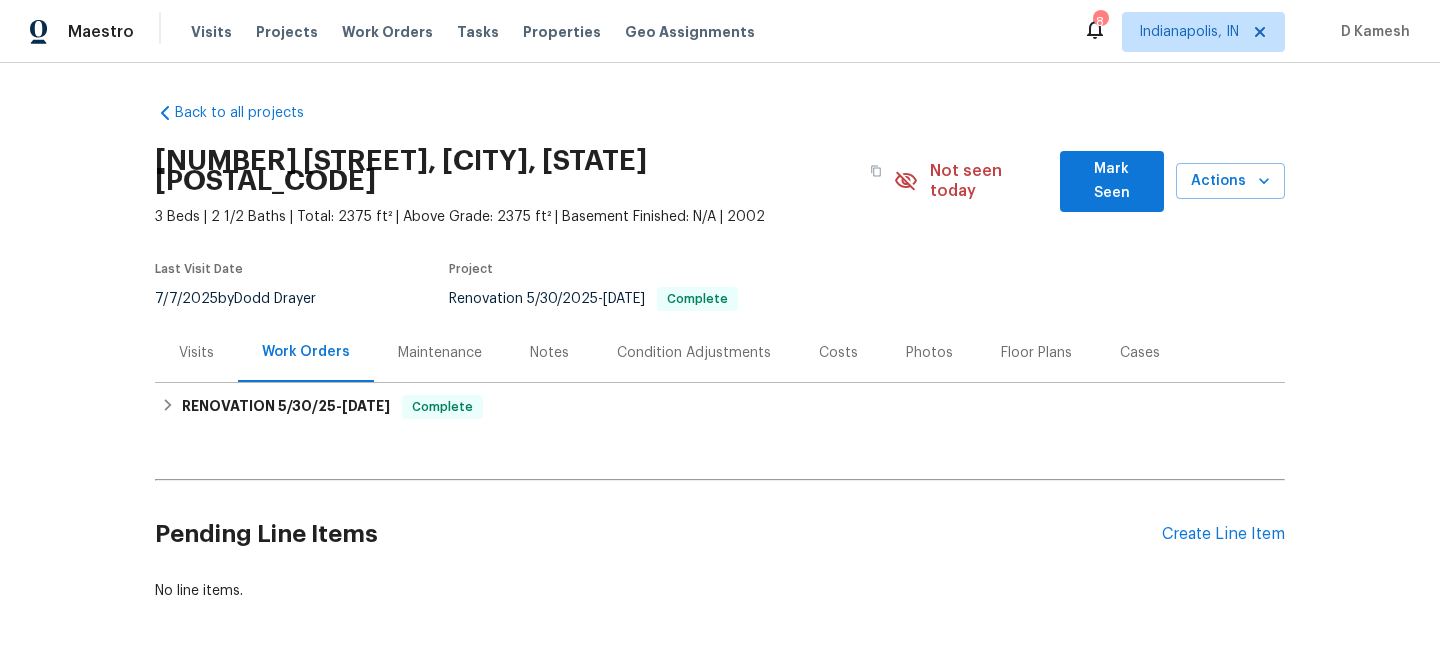 click on "Visits" at bounding box center (196, 353) 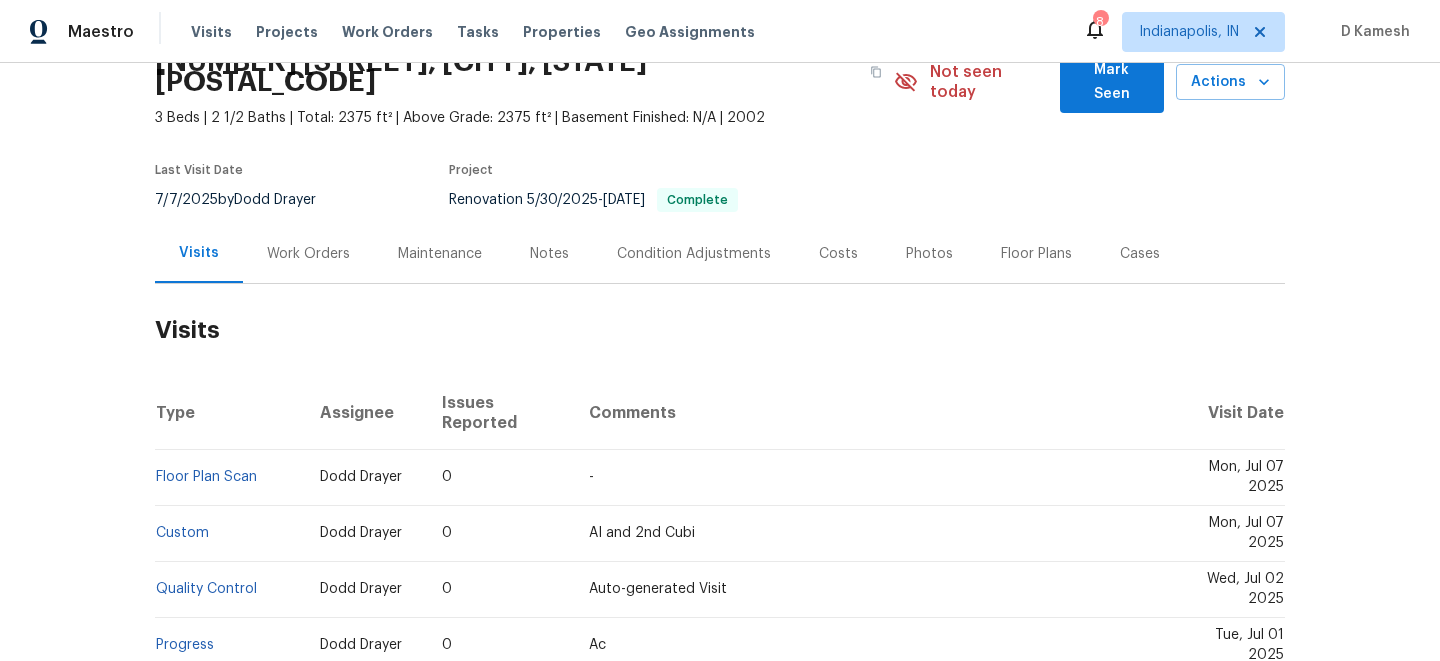 scroll, scrollTop: 100, scrollLeft: 0, axis: vertical 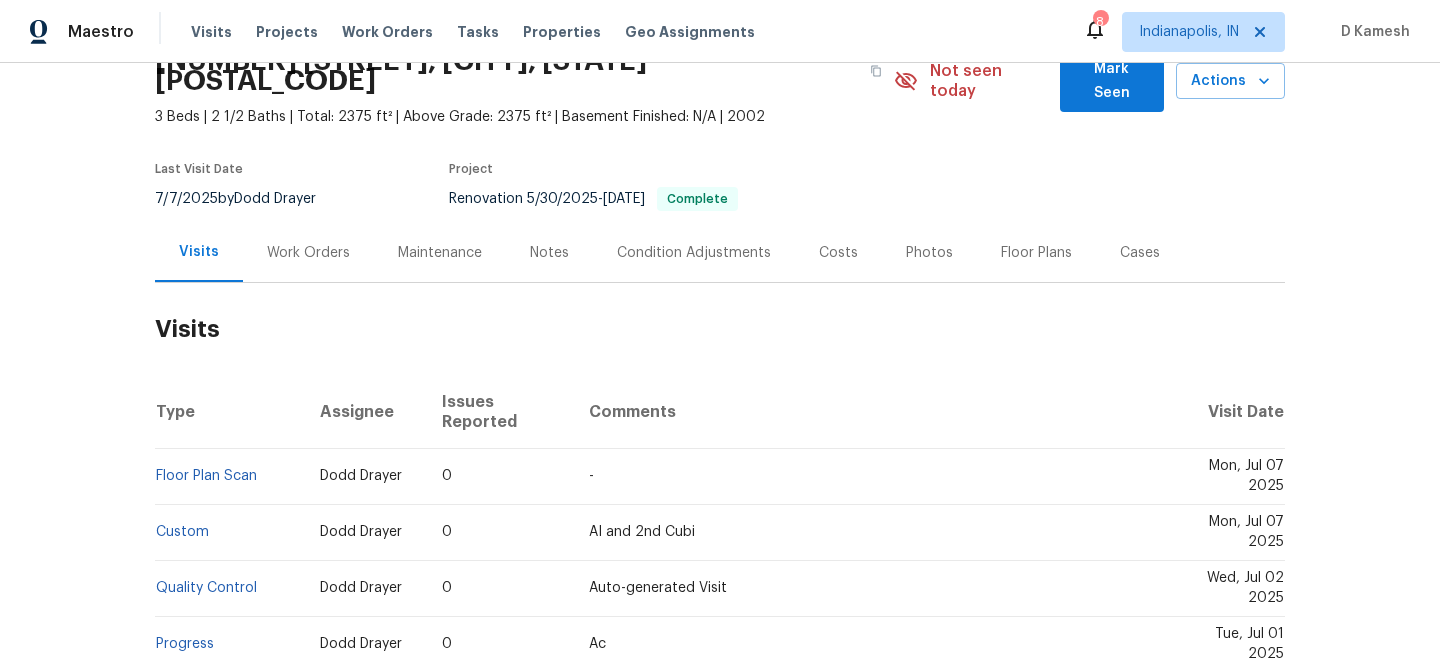 click on "Work Orders" at bounding box center [308, 253] 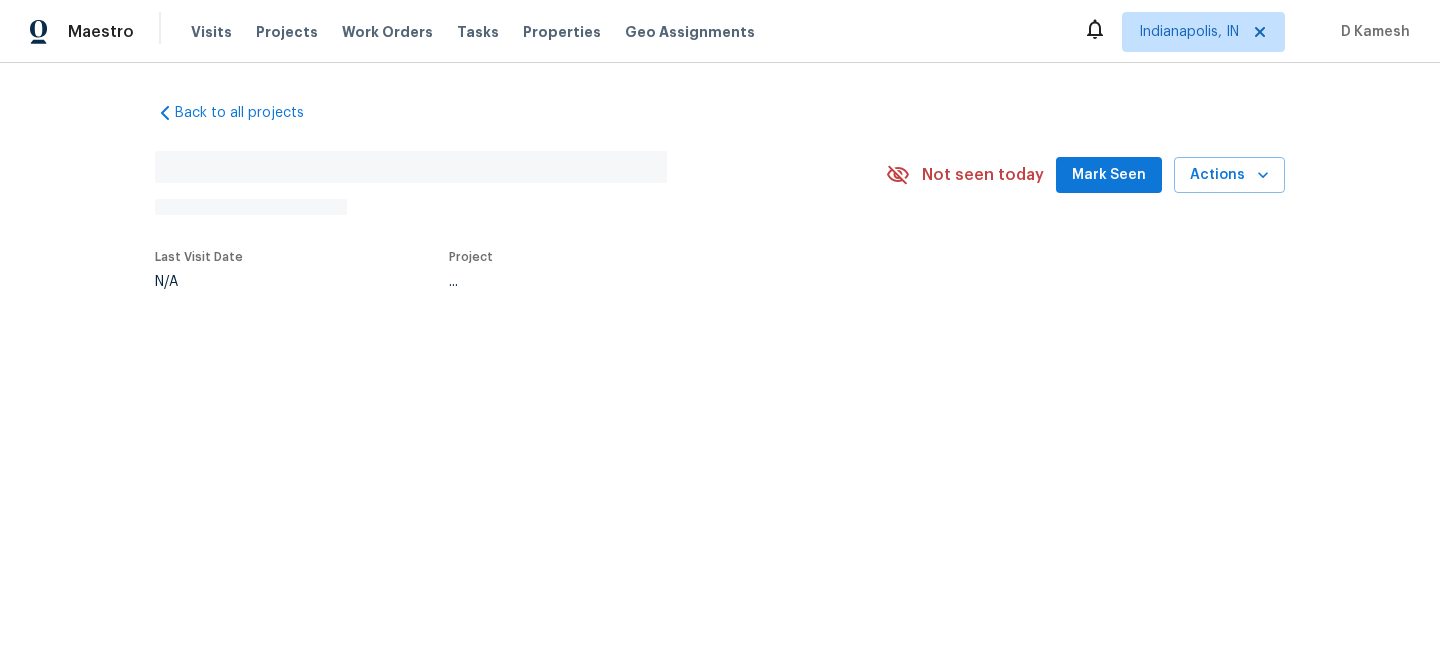scroll, scrollTop: 0, scrollLeft: 0, axis: both 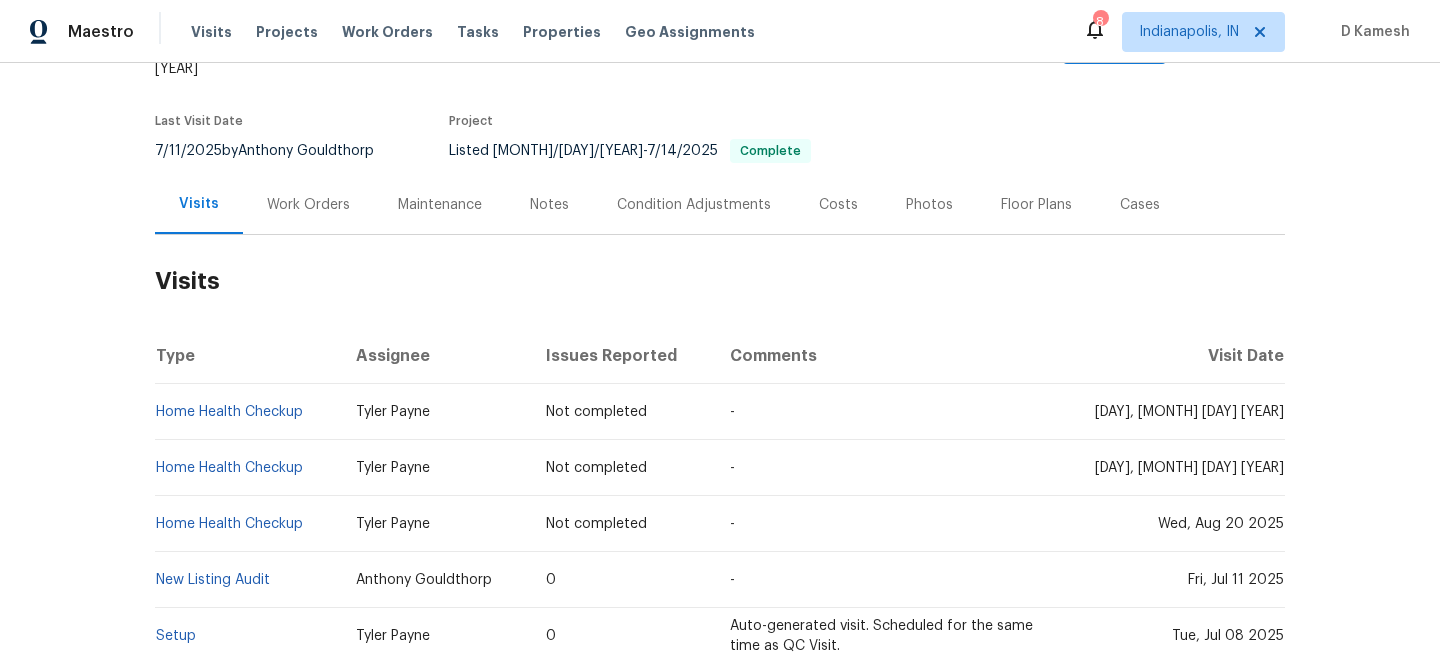 click on "Work Orders" at bounding box center (308, 205) 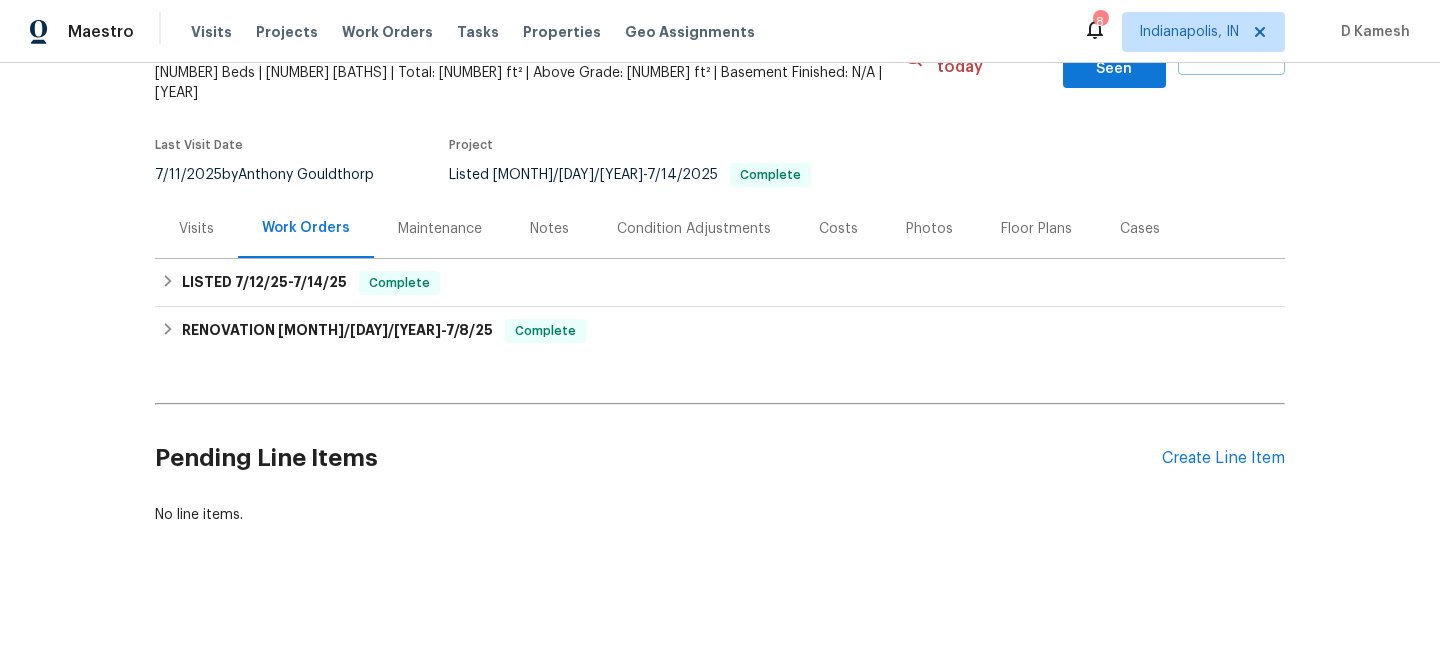 scroll, scrollTop: 104, scrollLeft: 0, axis: vertical 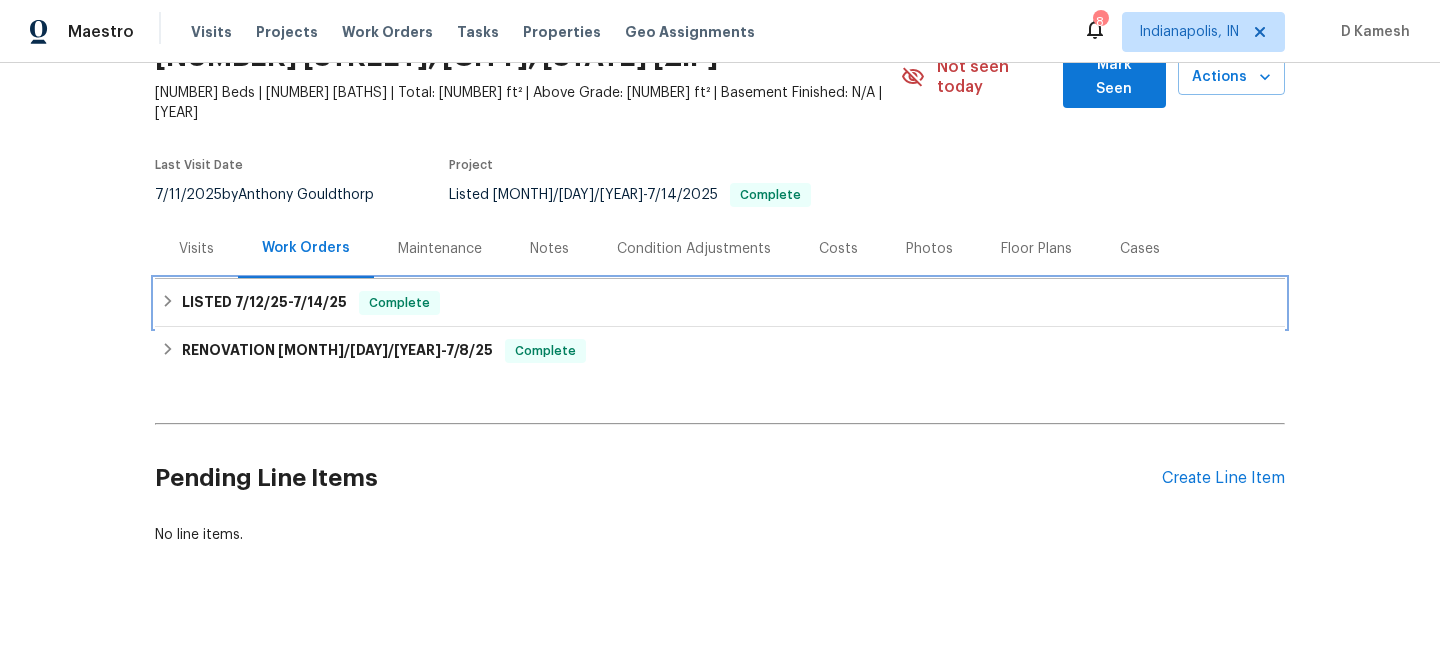 click on "[DAY], [MONTH]/[DAY]/[YEAR] - [MONTH]/[DAY]/[YEAR] Complete" at bounding box center [720, 303] 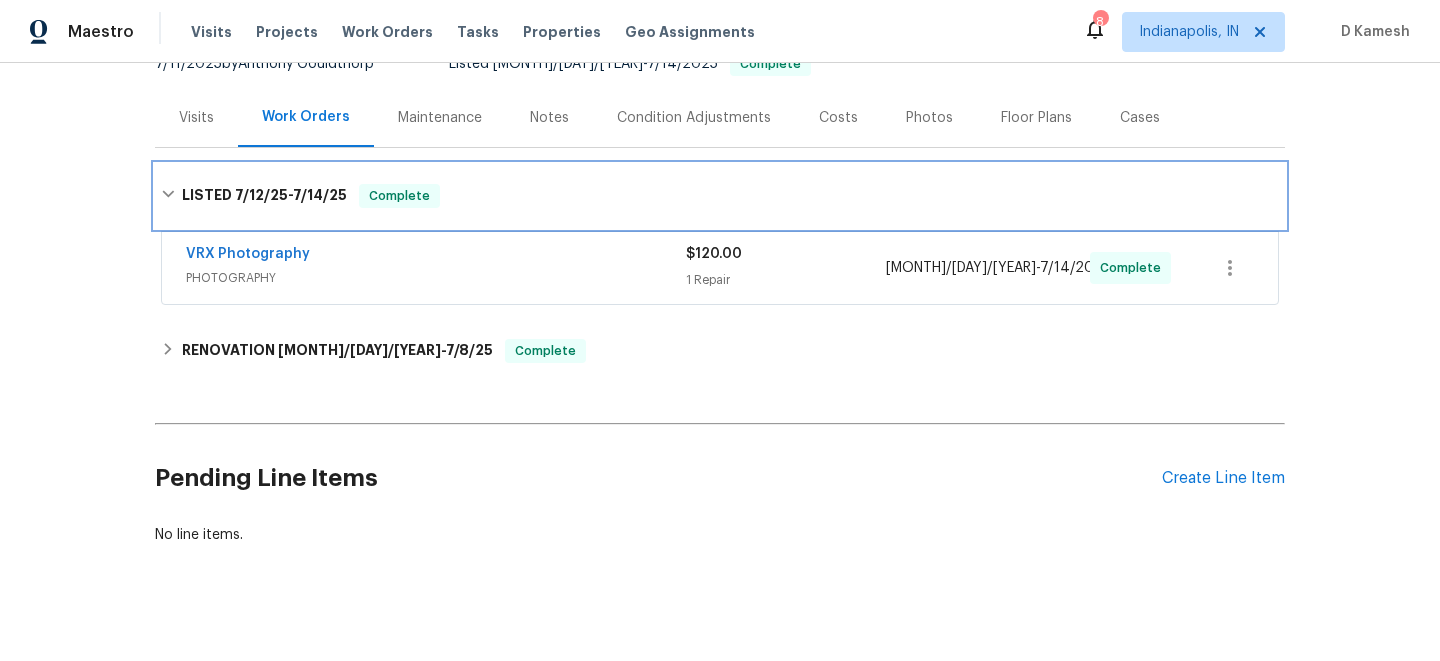 scroll, scrollTop: 0, scrollLeft: 0, axis: both 